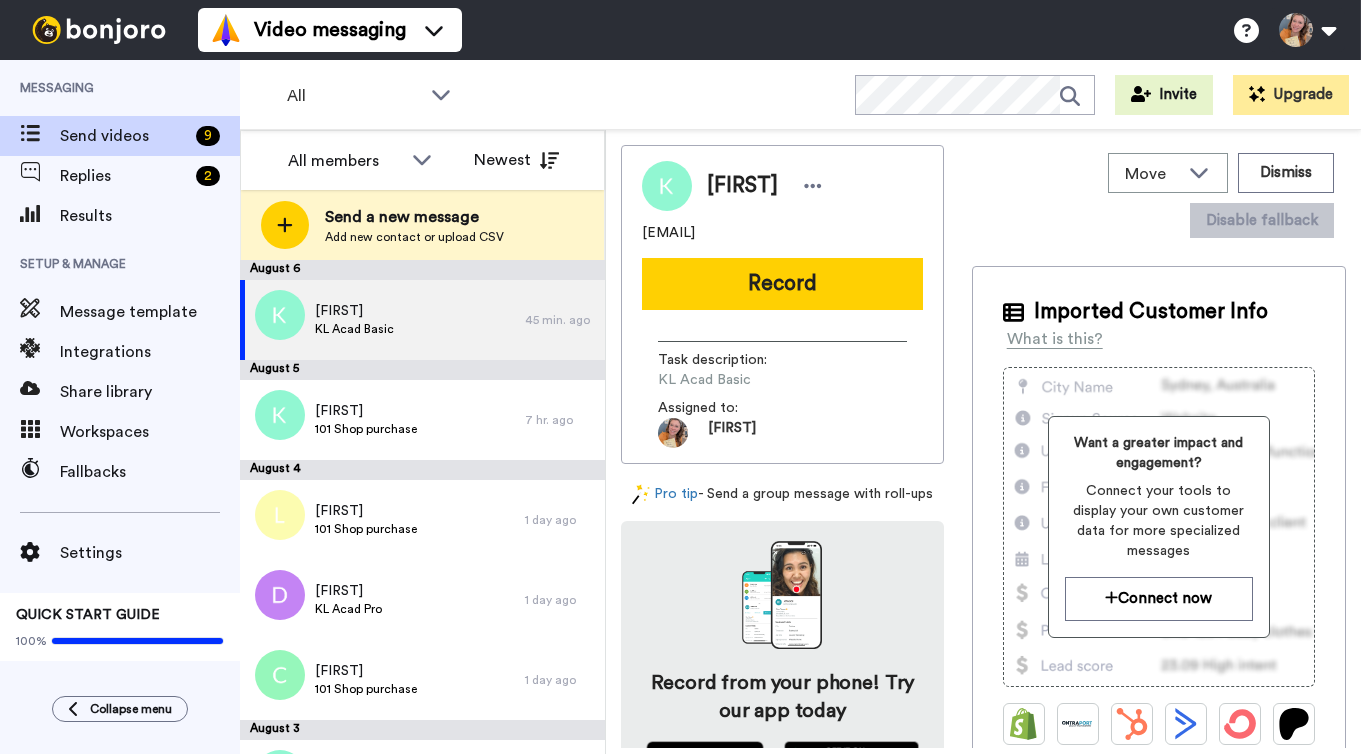 scroll, scrollTop: 0, scrollLeft: 0, axis: both 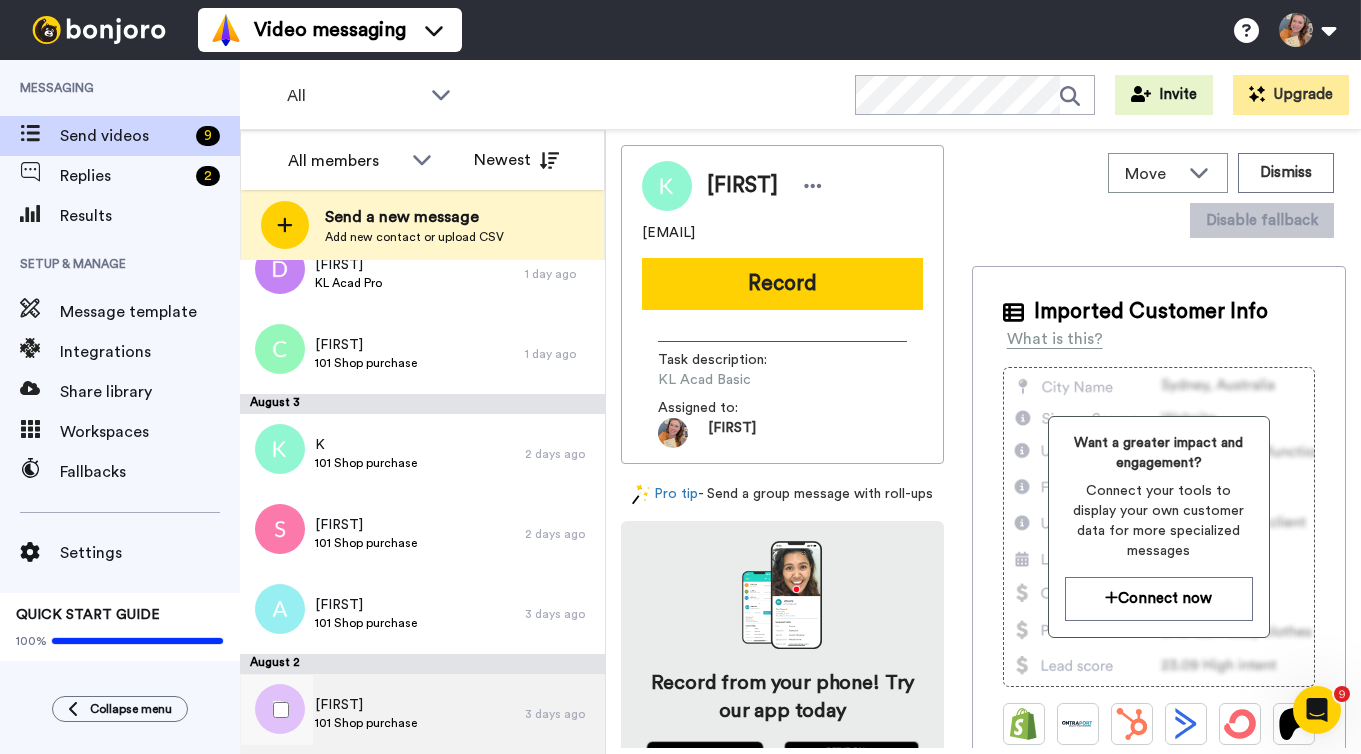 click on "[FIRST] 101 Shop purchase" at bounding box center (382, 714) 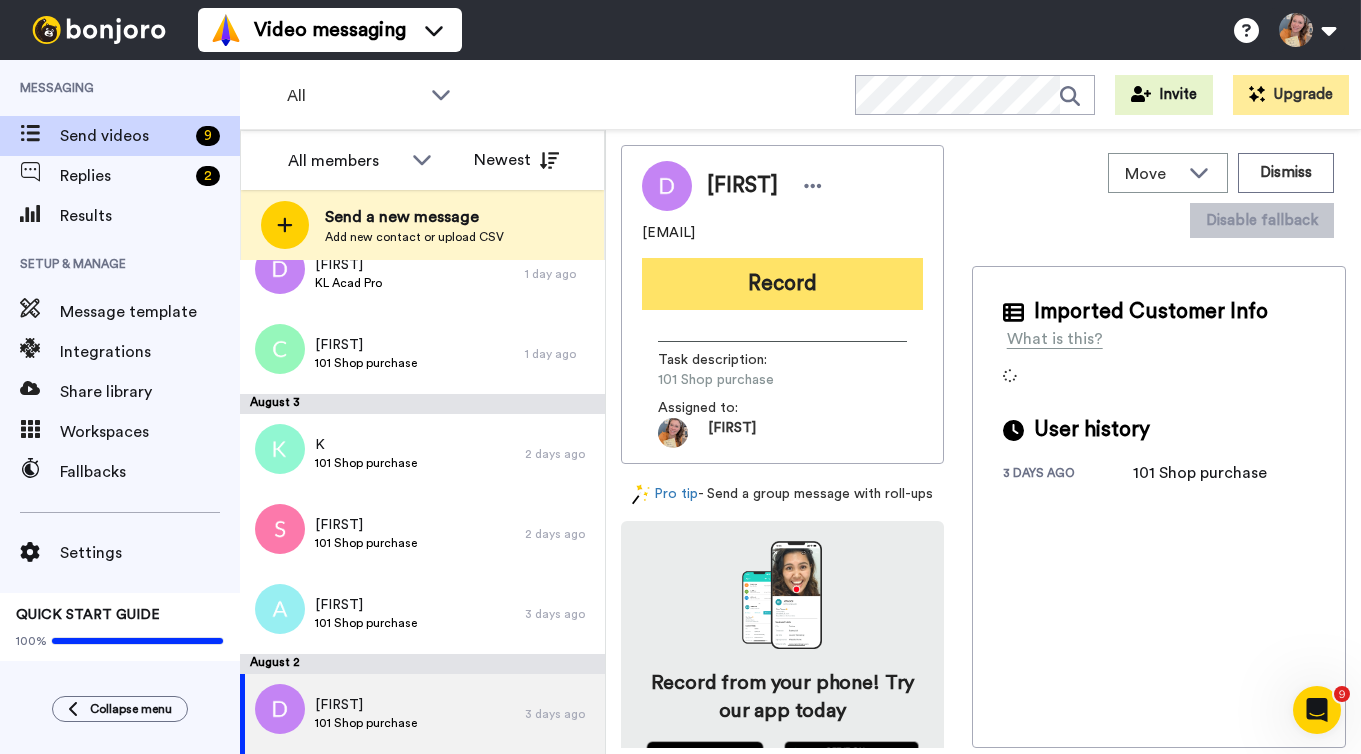 click on "Record" at bounding box center [782, 284] 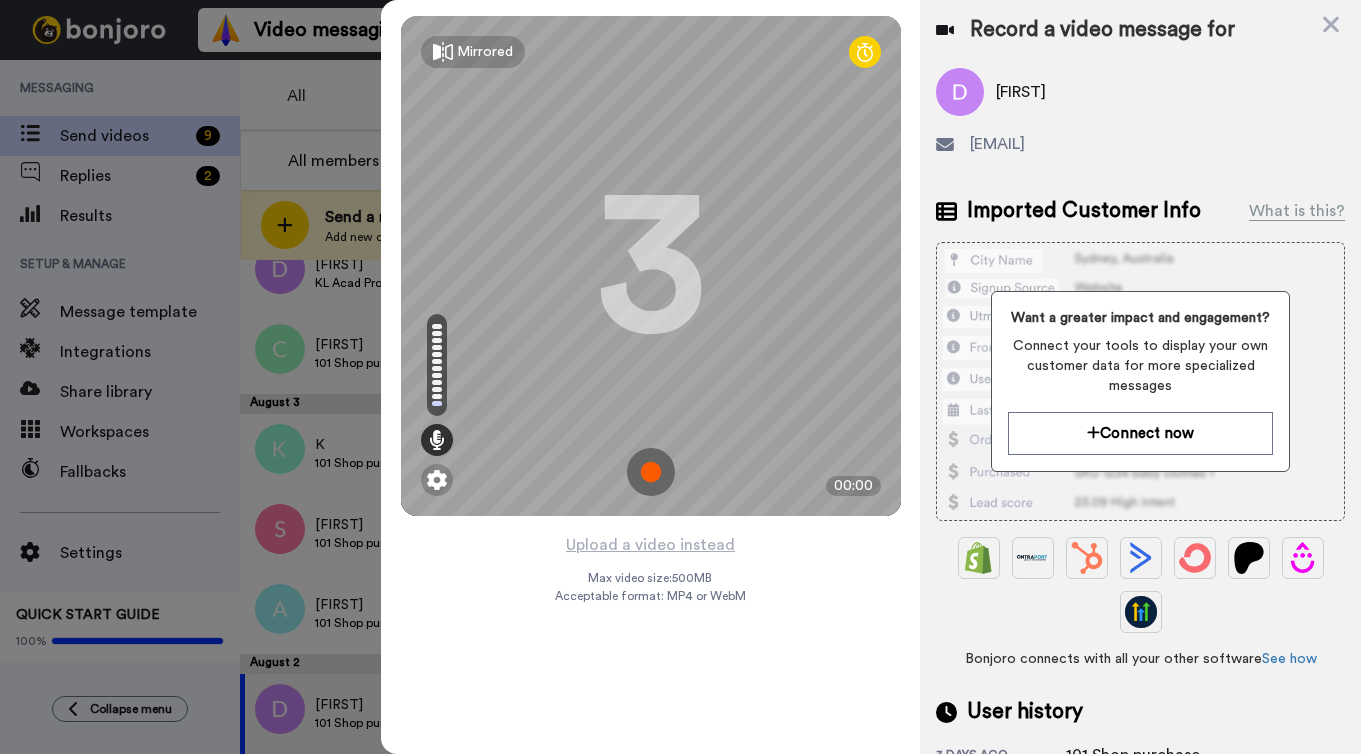 scroll, scrollTop: 146, scrollLeft: 0, axis: vertical 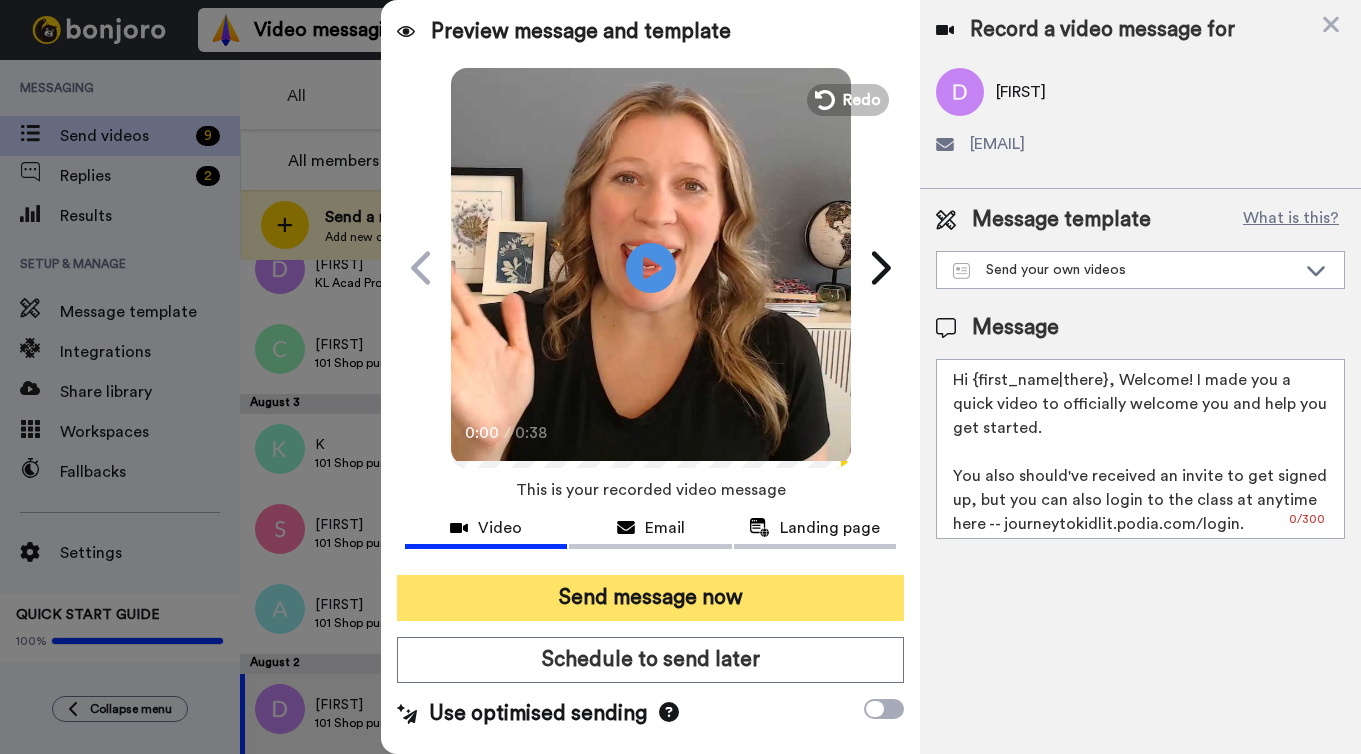 click on "Send message now" at bounding box center (650, 598) 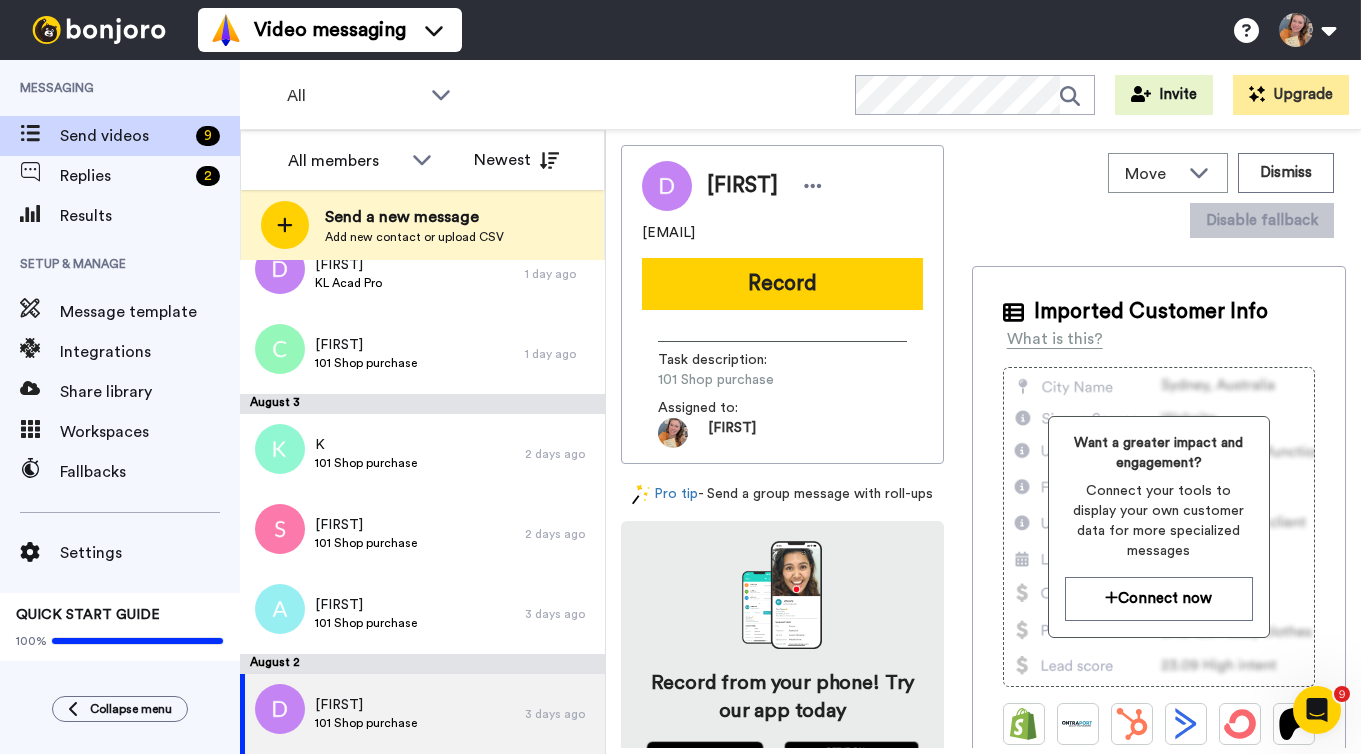 scroll, scrollTop: 0, scrollLeft: 0, axis: both 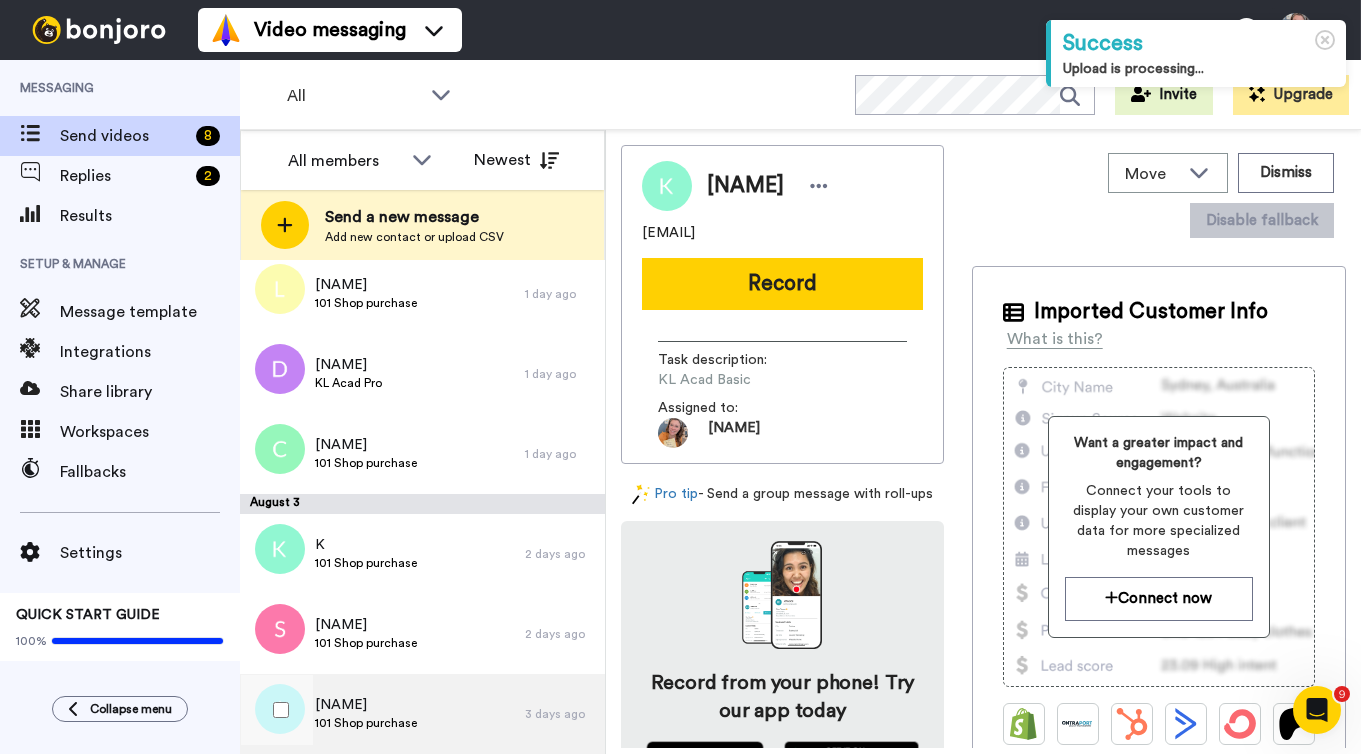 click on "101 Shop purchase" at bounding box center [366, 723] 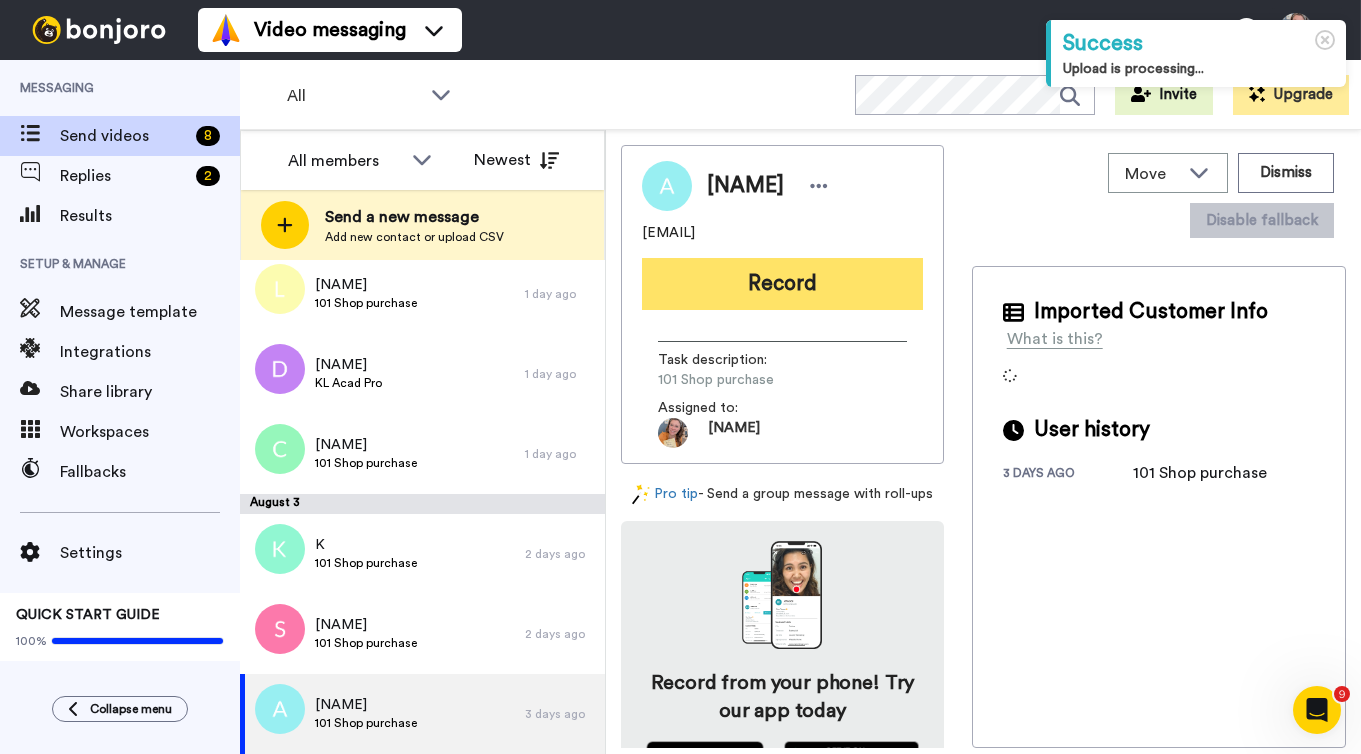 click on "Record" at bounding box center [782, 284] 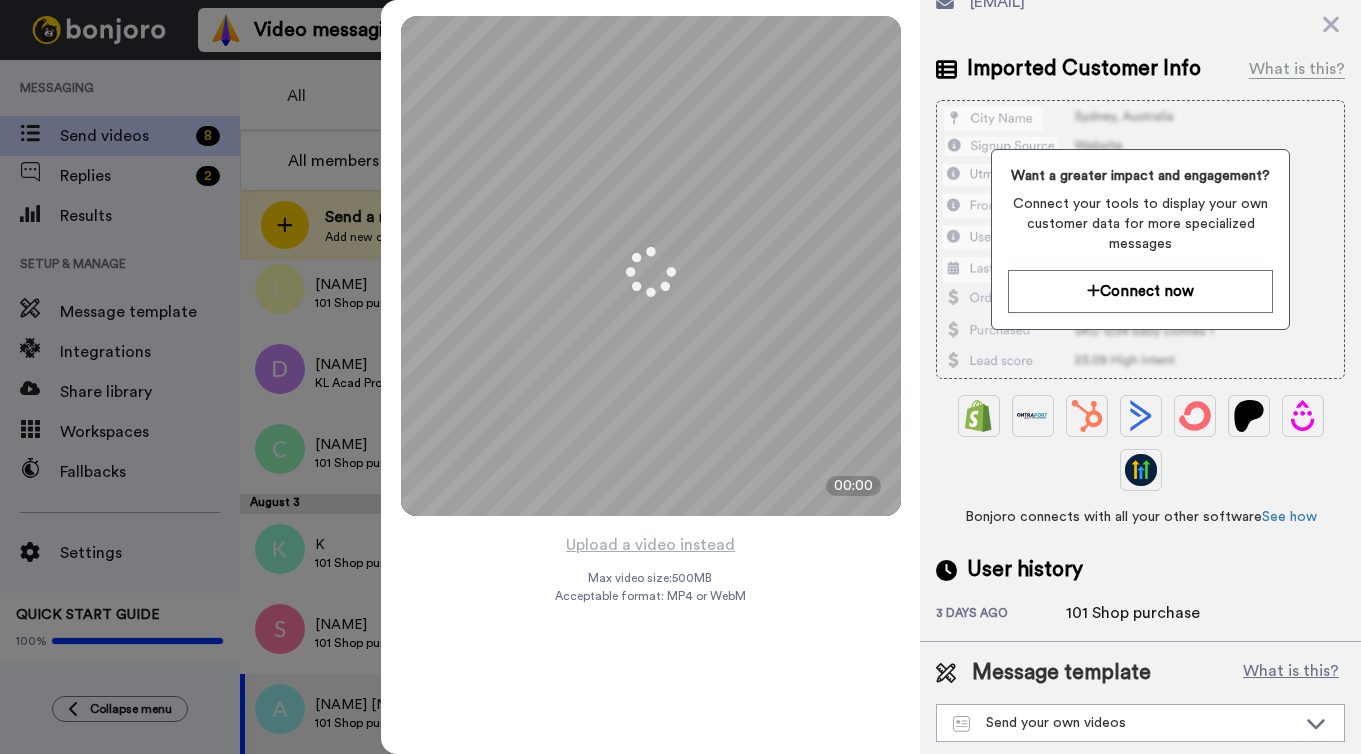 scroll, scrollTop: 146, scrollLeft: 0, axis: vertical 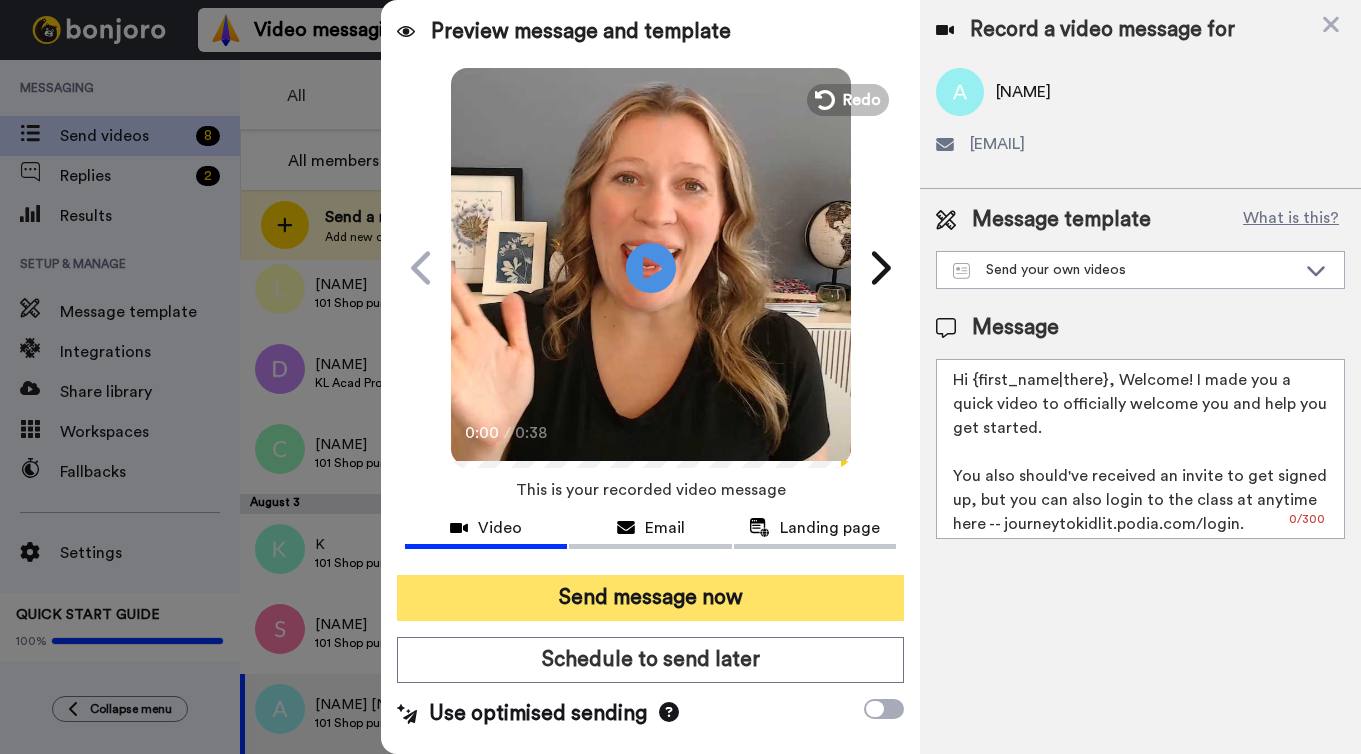 click on "Send message now" at bounding box center (650, 598) 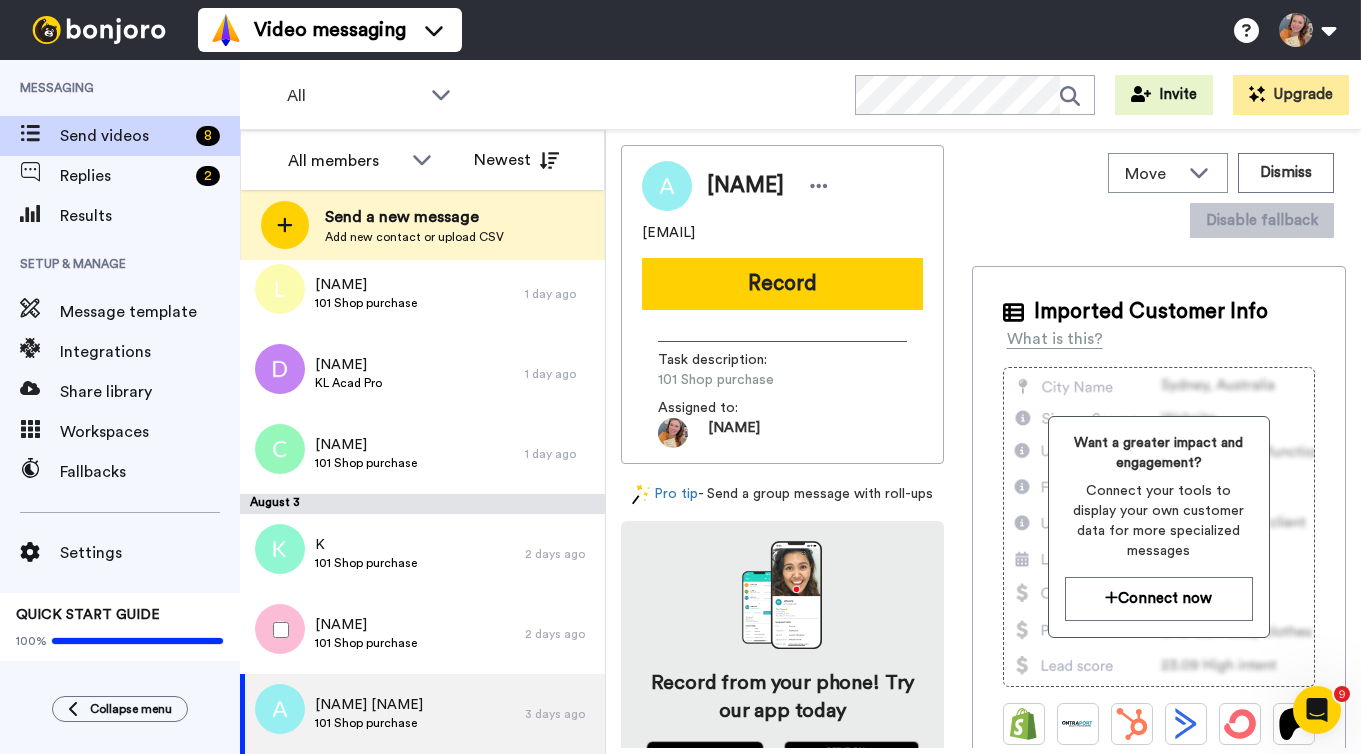 scroll, scrollTop: 0, scrollLeft: 0, axis: both 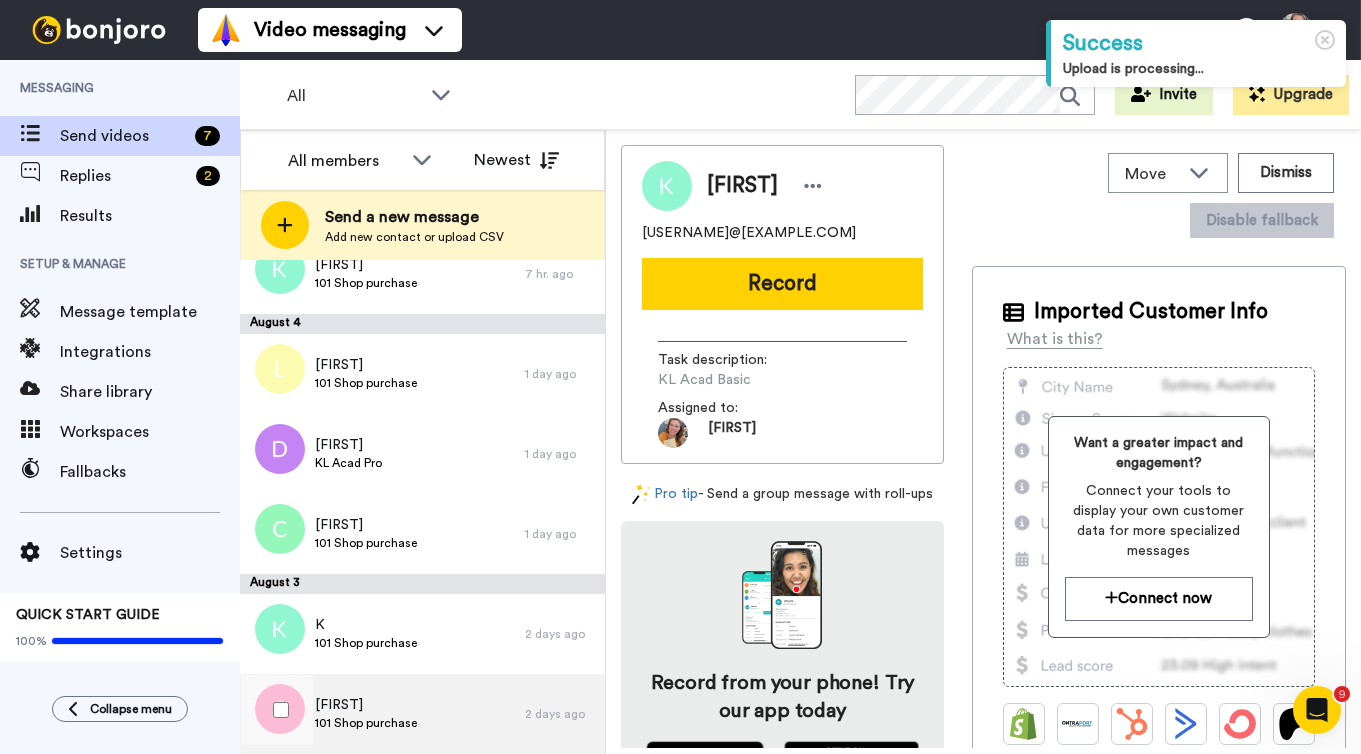 click on "101 Shop purchase" at bounding box center (366, 723) 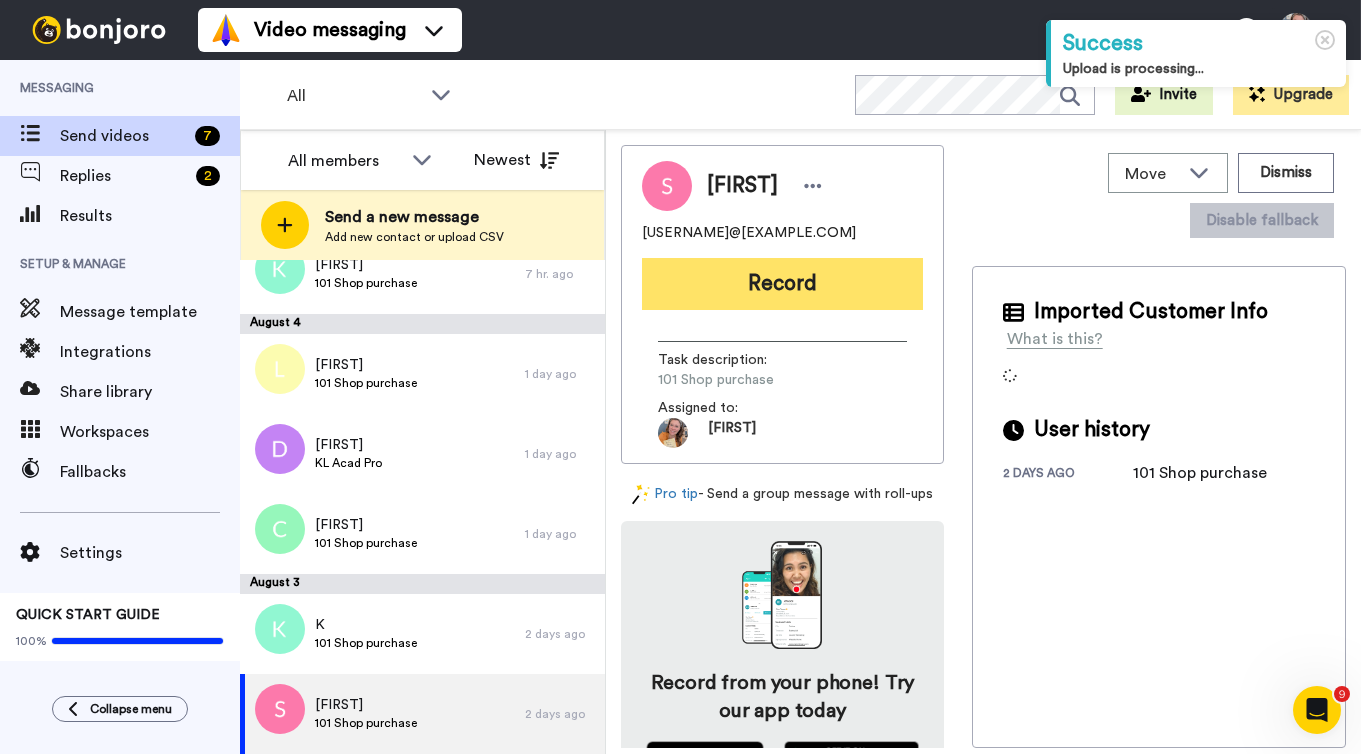 click on "Record" at bounding box center [782, 284] 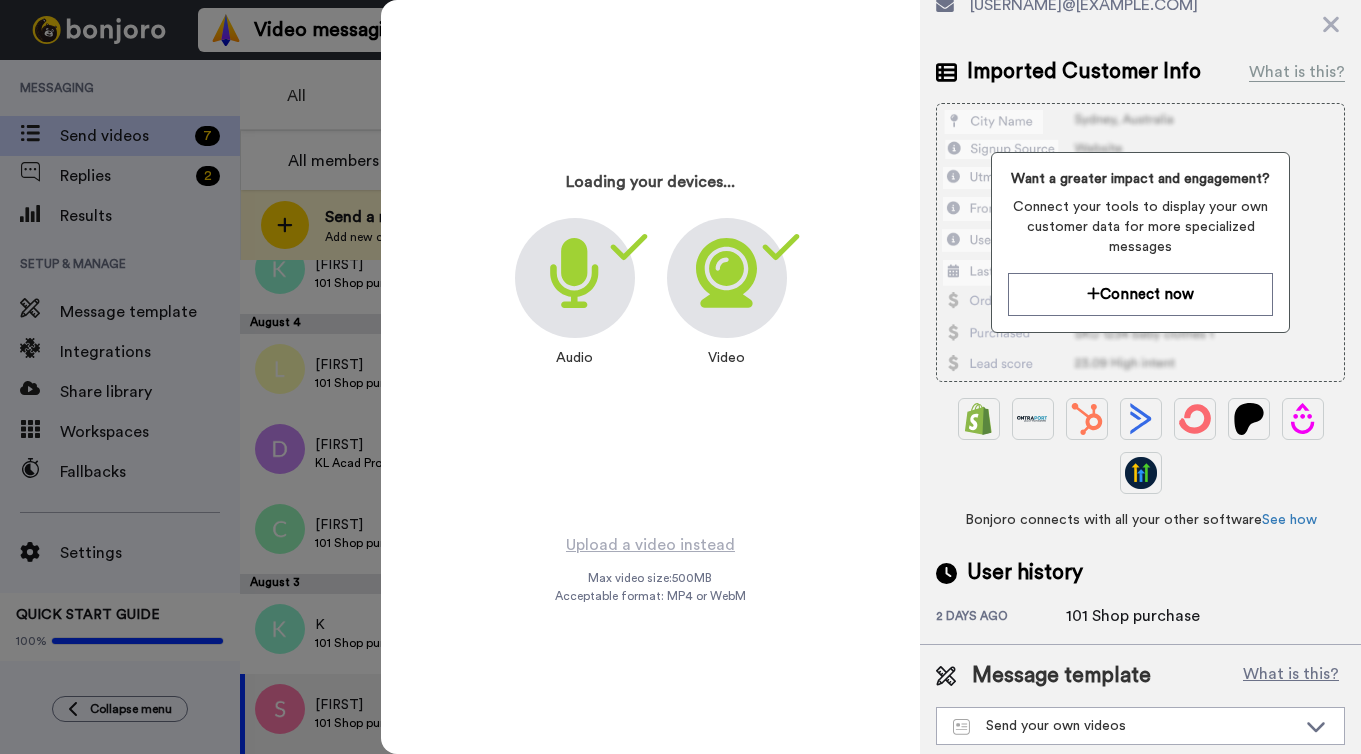 scroll, scrollTop: 146, scrollLeft: 0, axis: vertical 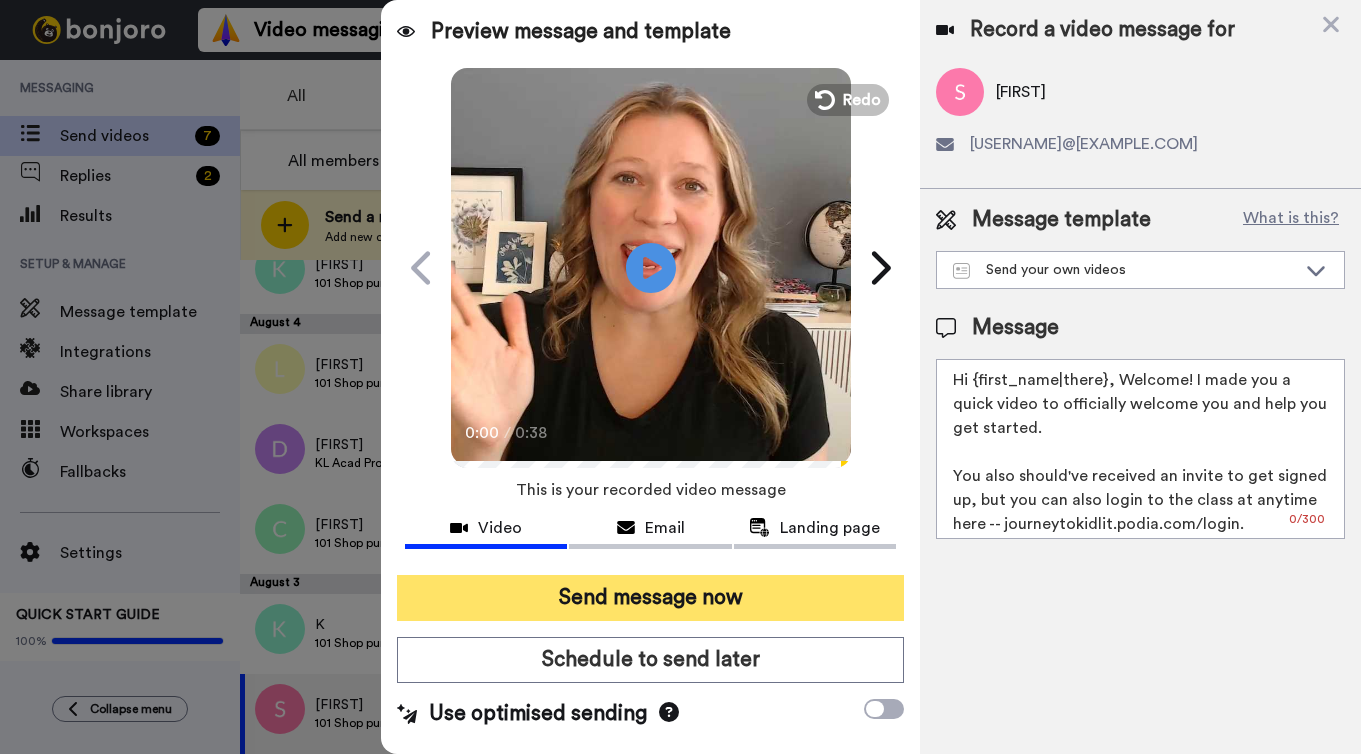 click on "Send message now" at bounding box center (650, 598) 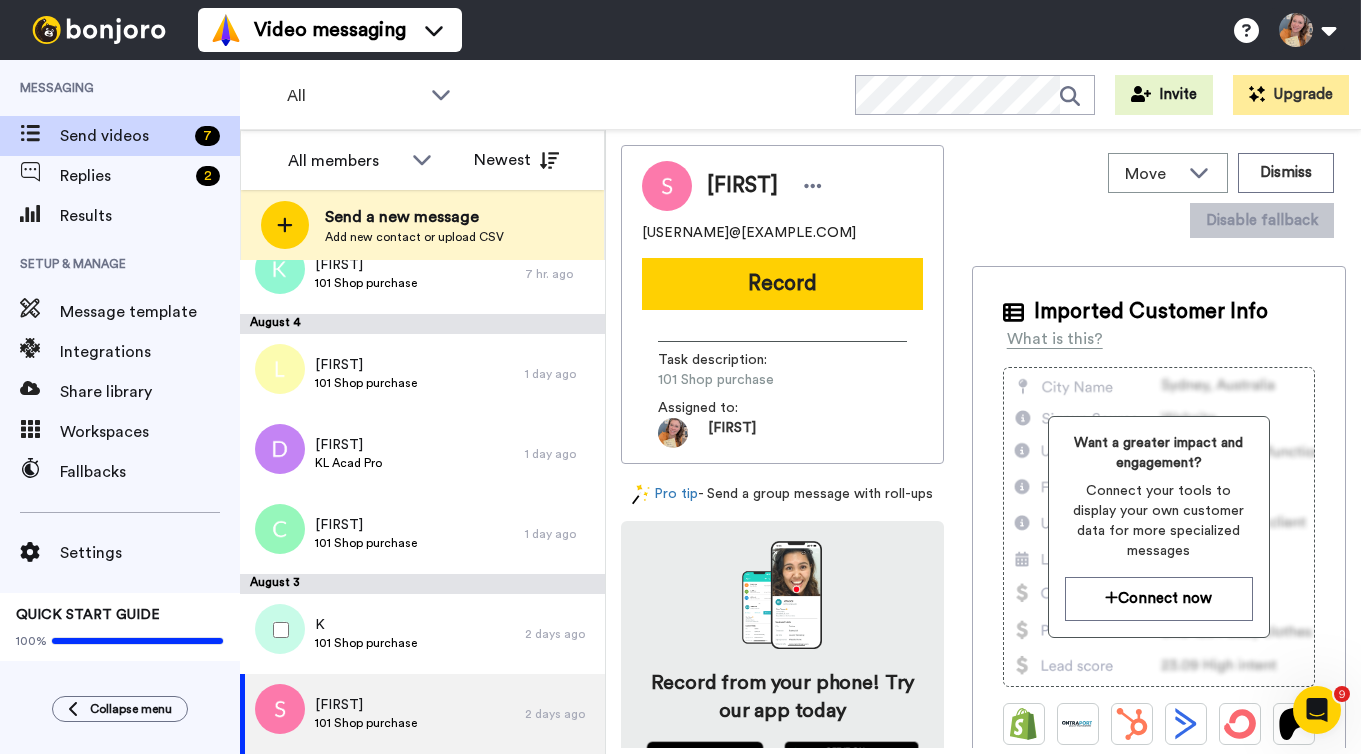 scroll, scrollTop: 0, scrollLeft: 0, axis: both 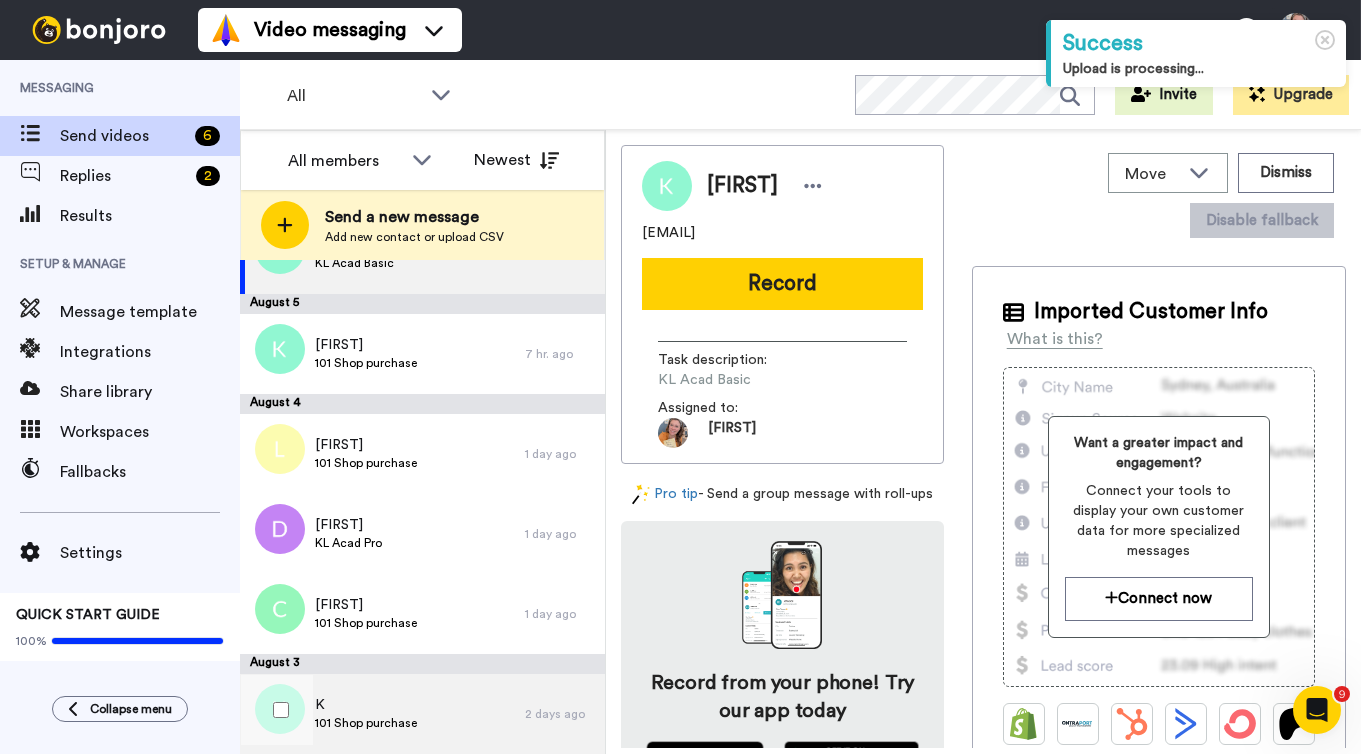 click on "101 Shop purchase" at bounding box center [366, 723] 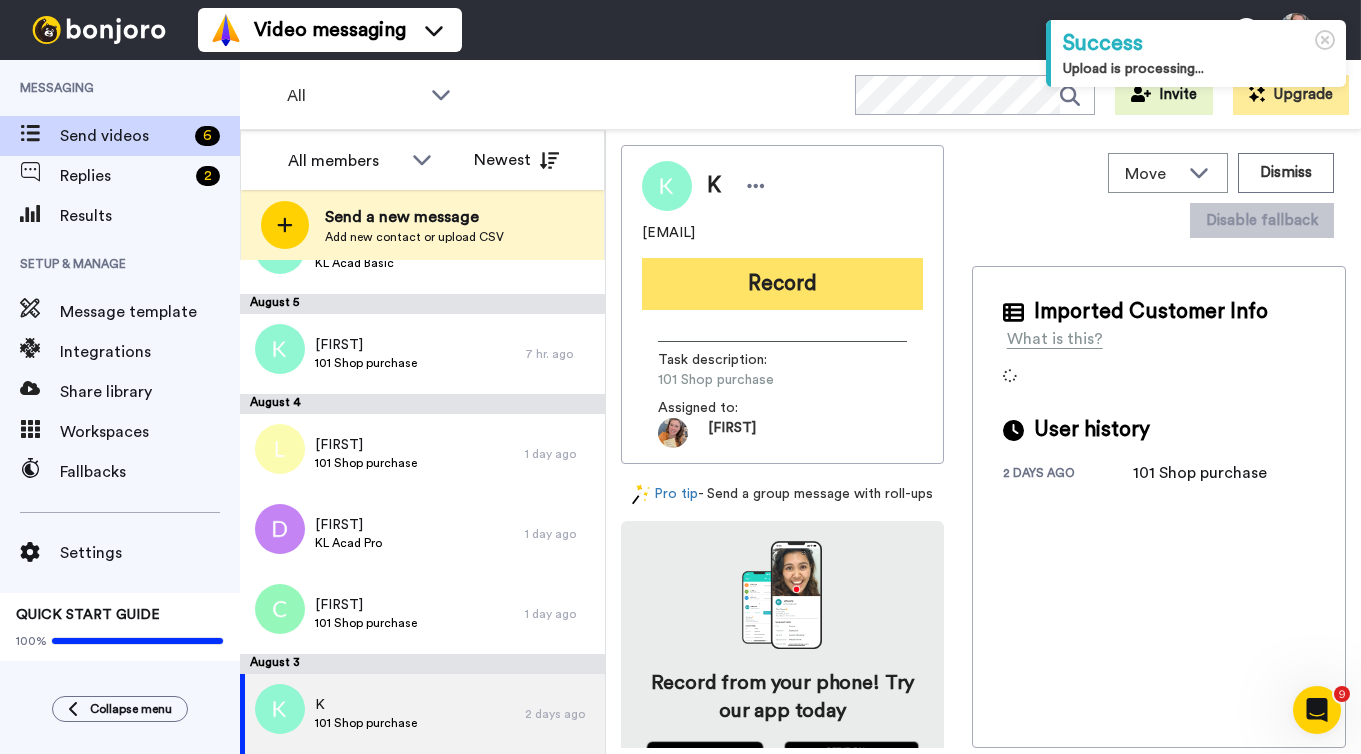 click on "Record" at bounding box center [782, 284] 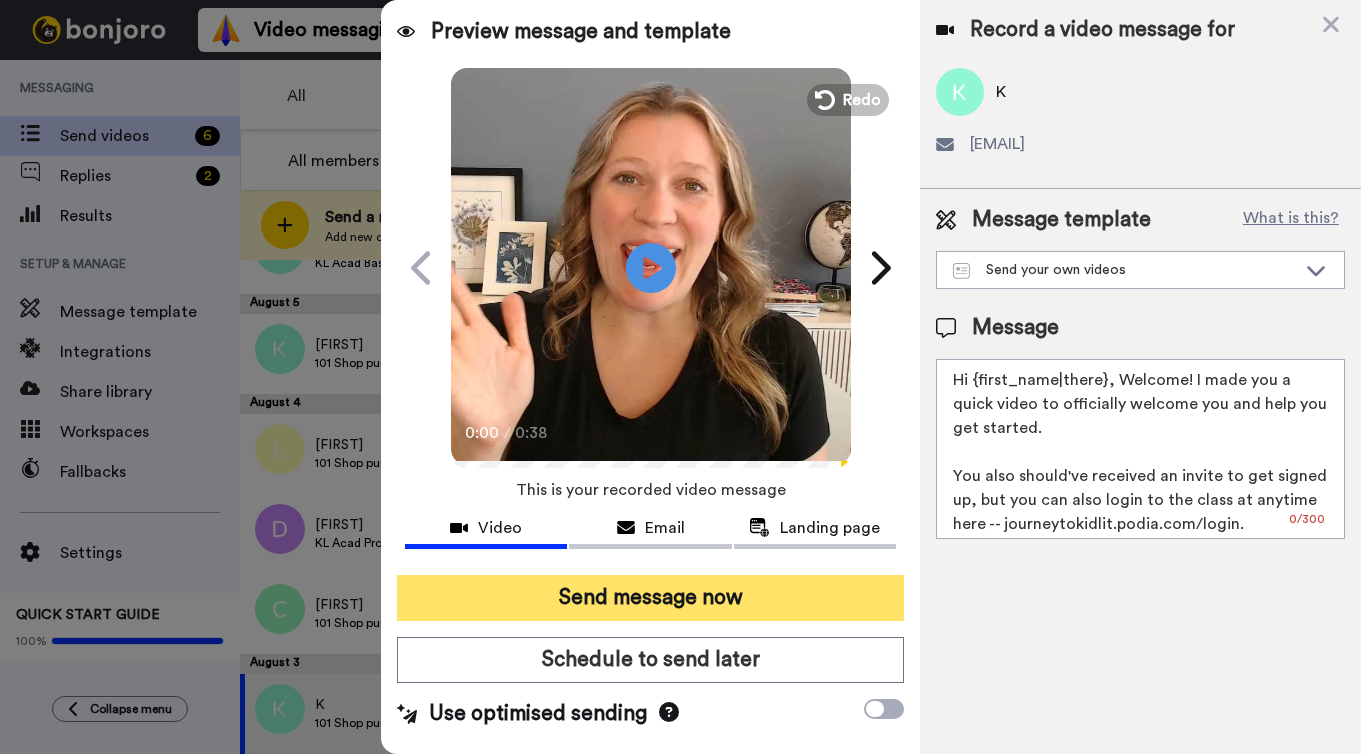 click on "Send message now" at bounding box center (650, 598) 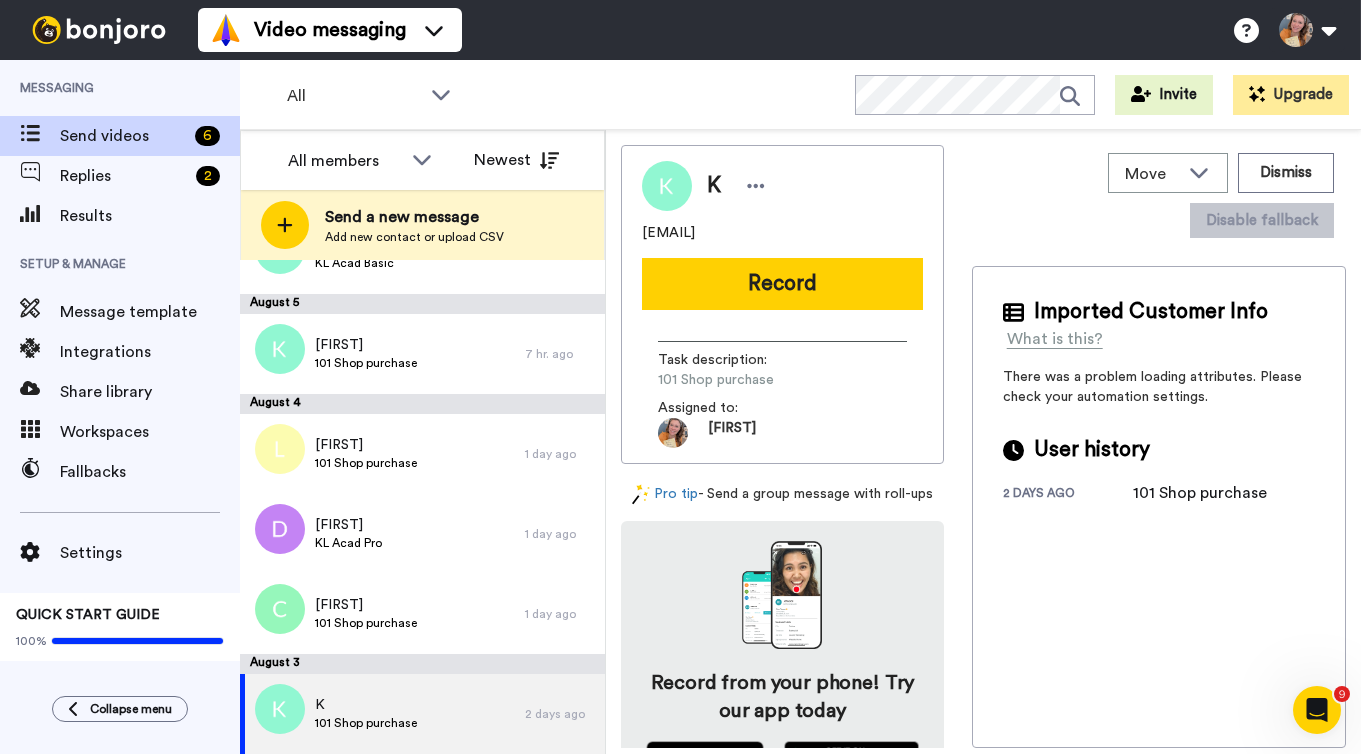 scroll, scrollTop: 0, scrollLeft: 0, axis: both 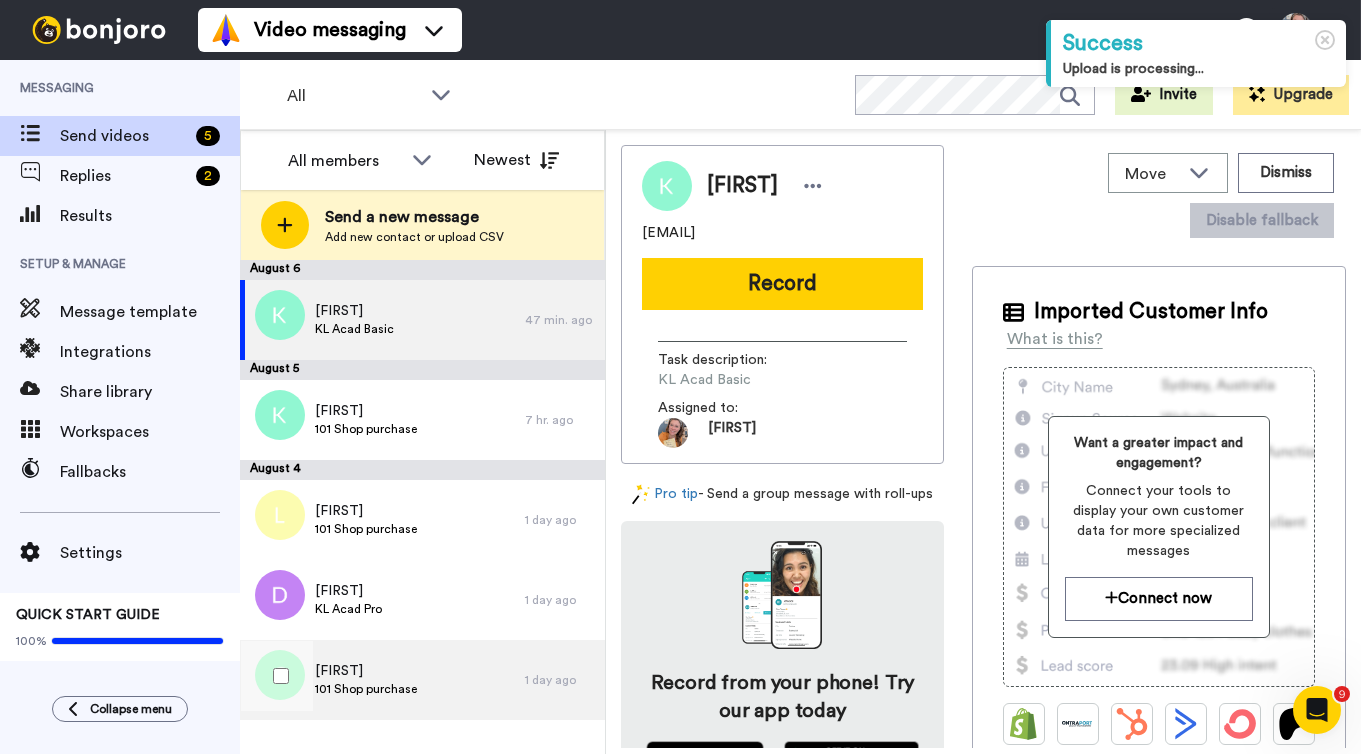 click on "[FIRST]" at bounding box center (382, 680) 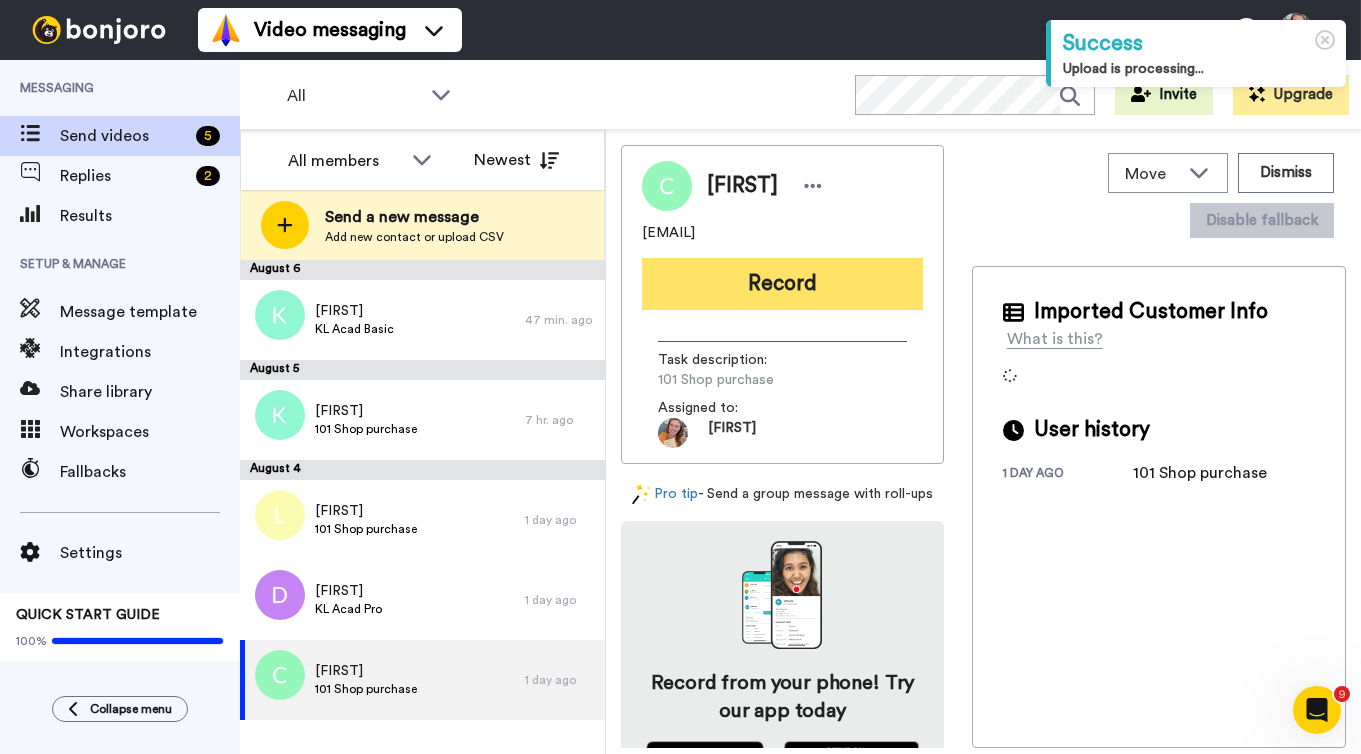 click on "Record" at bounding box center (782, 284) 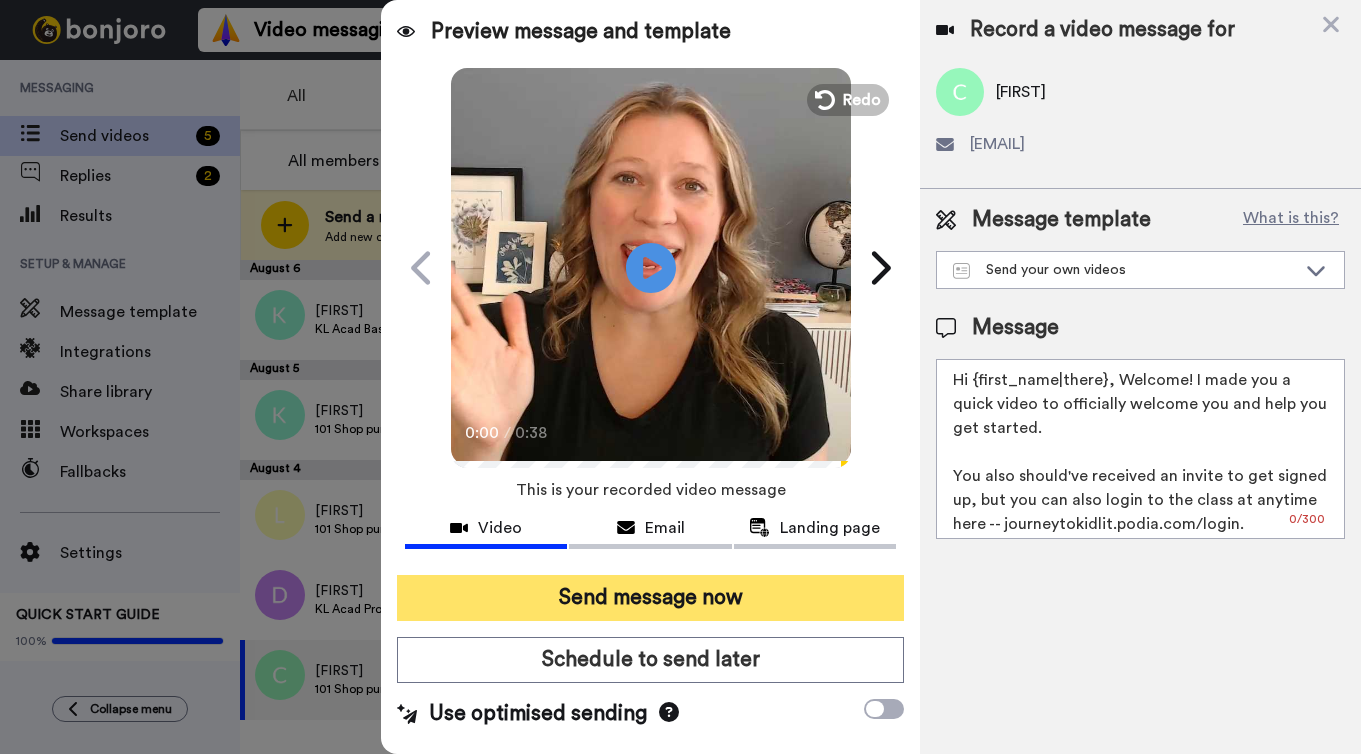 click on "Send message now" at bounding box center (650, 598) 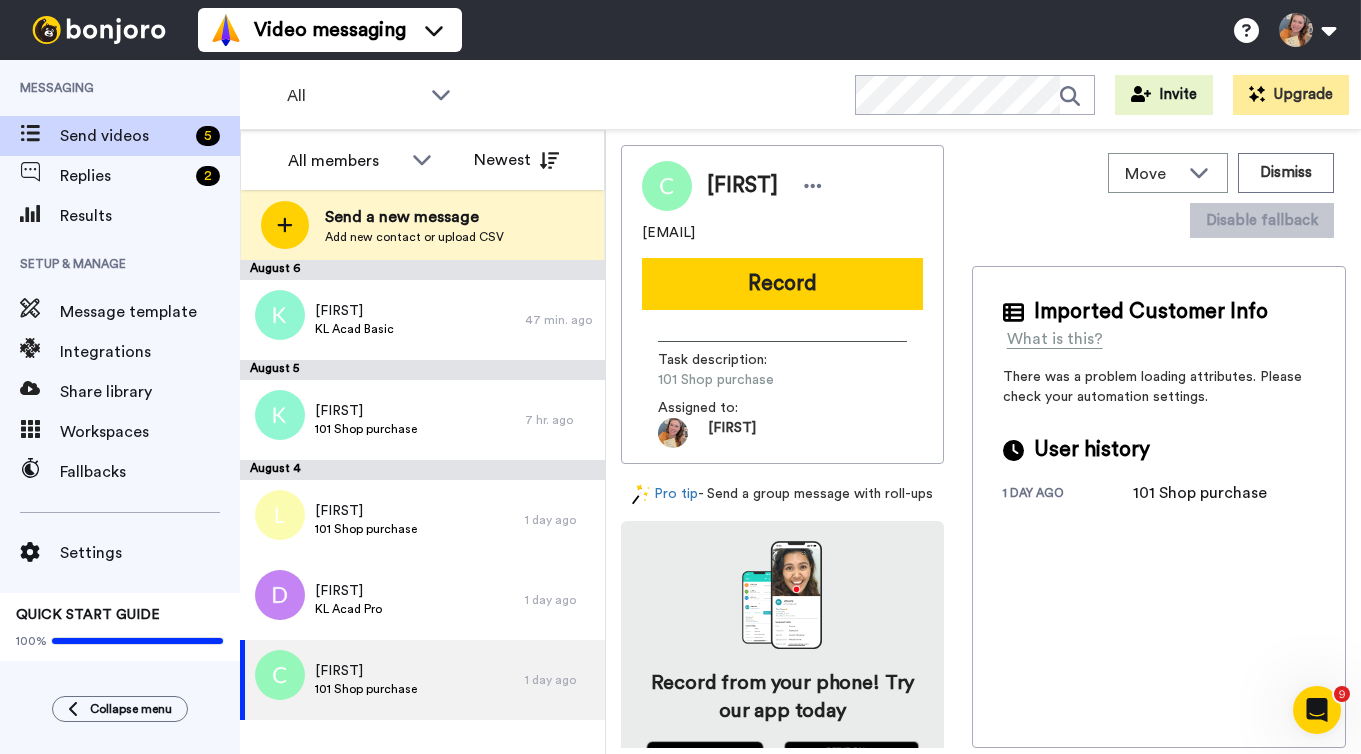 scroll, scrollTop: 0, scrollLeft: 0, axis: both 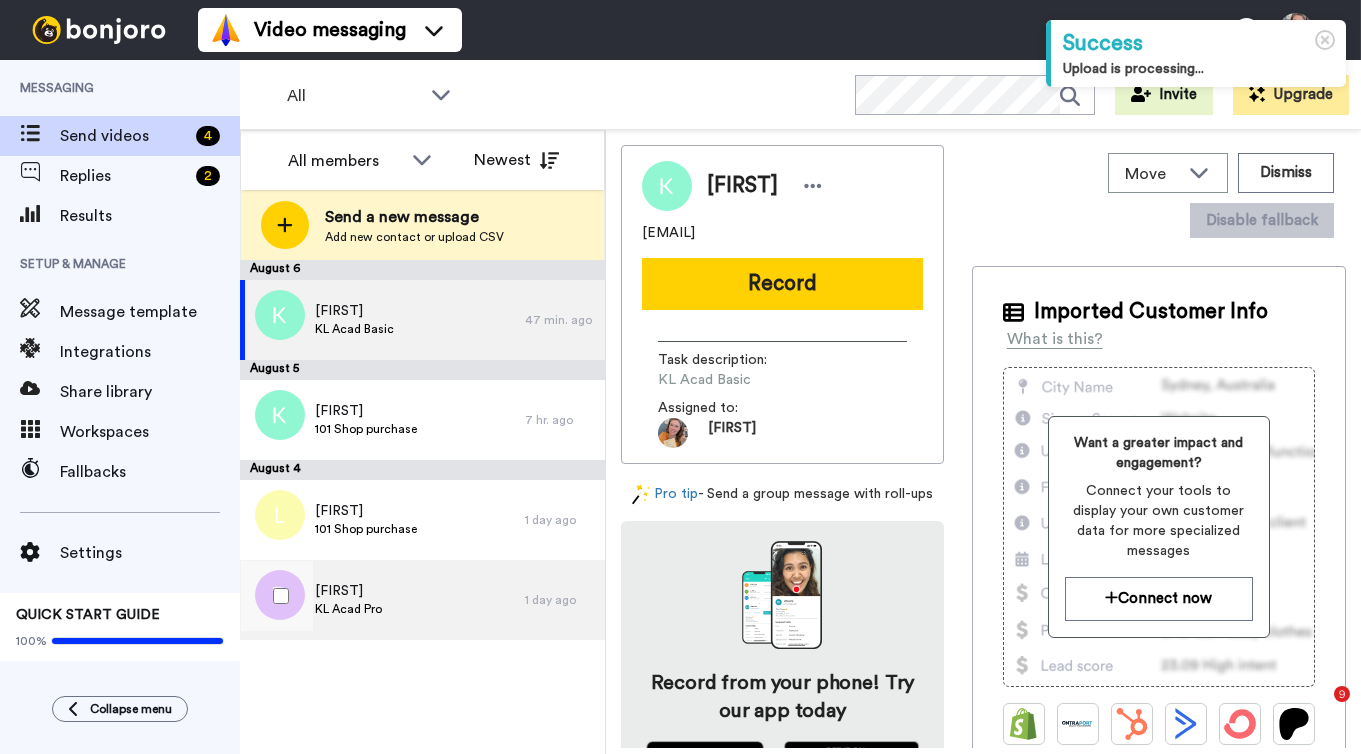 click on "DONNA KL Acad Pro" at bounding box center (382, 600) 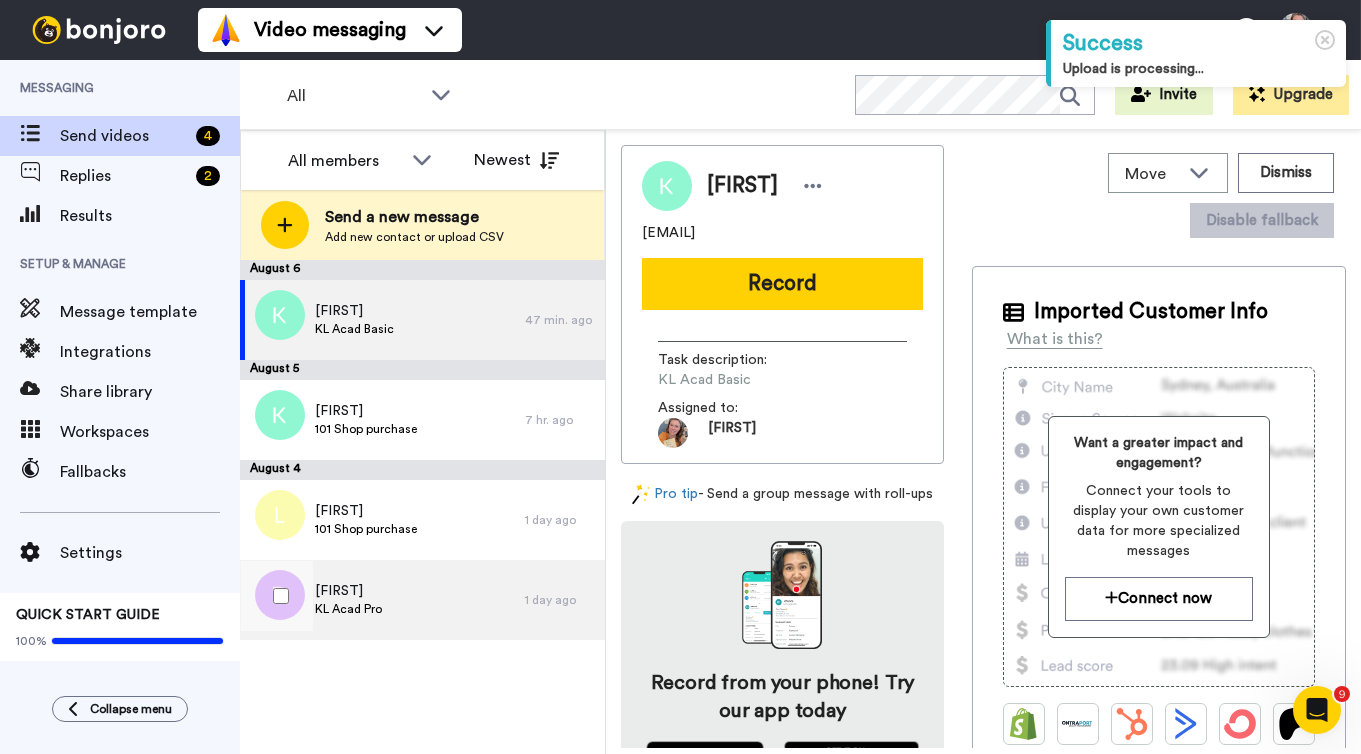 scroll, scrollTop: 0, scrollLeft: 0, axis: both 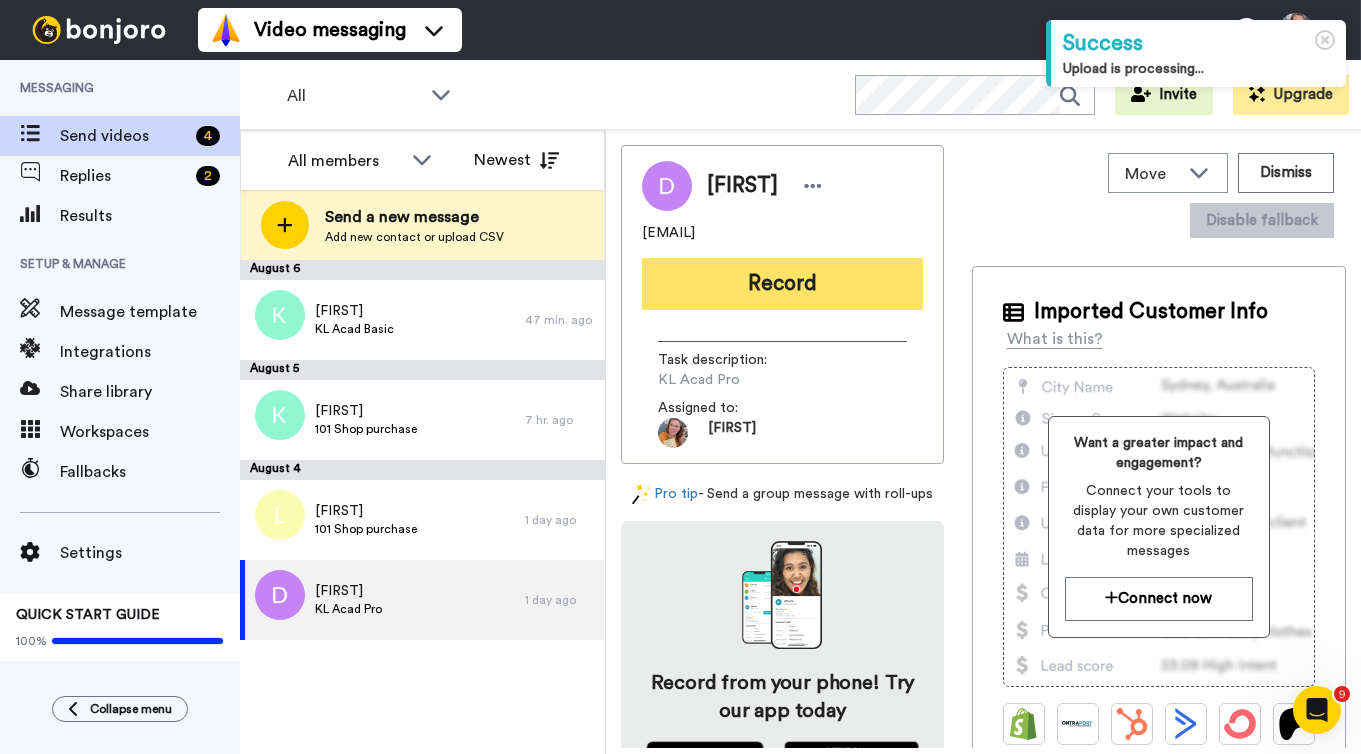 click on "Record" at bounding box center [782, 284] 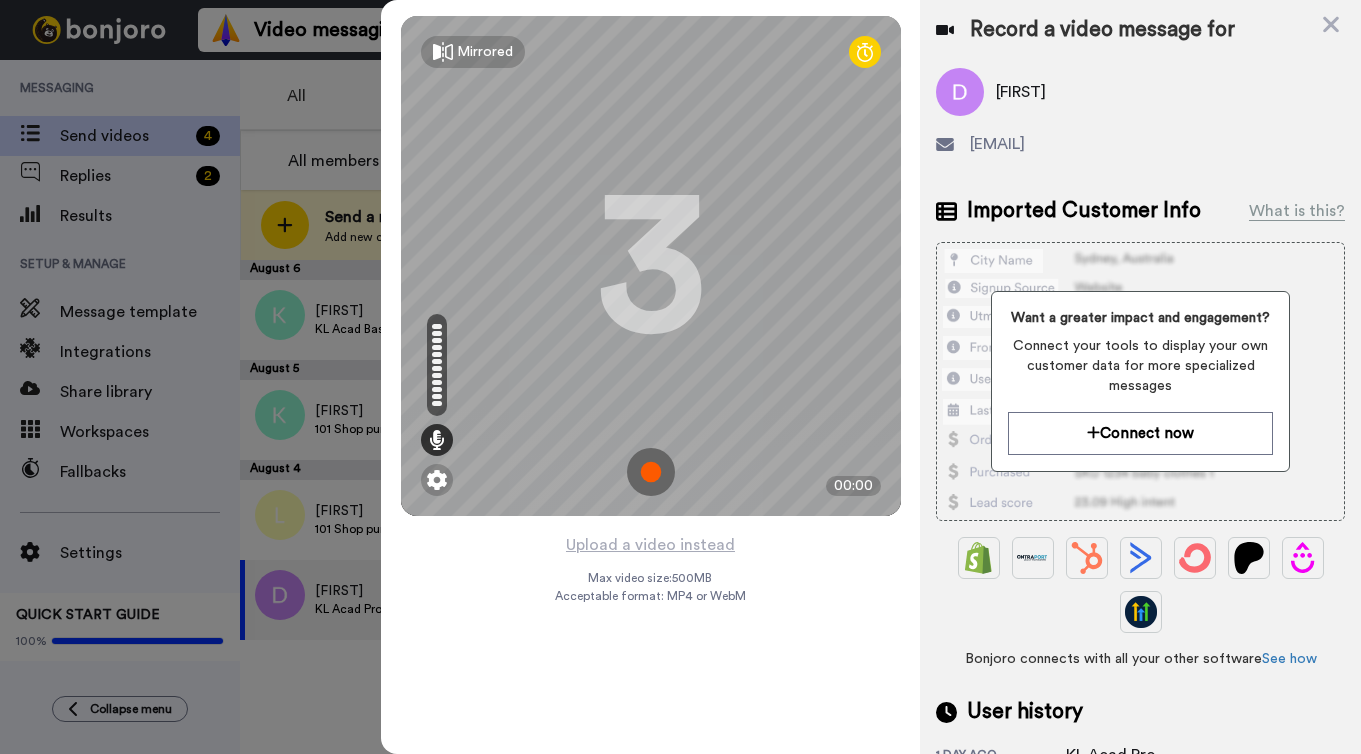 scroll, scrollTop: 146, scrollLeft: 0, axis: vertical 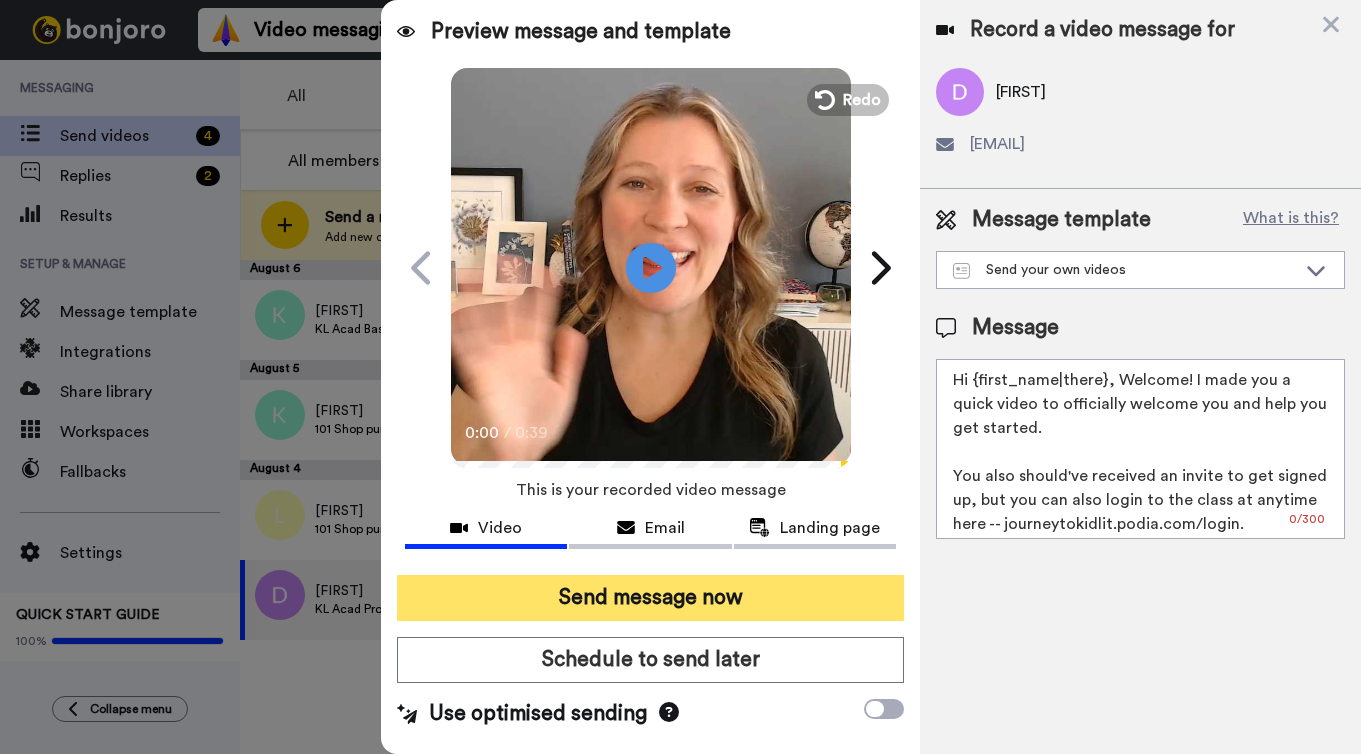 click on "Send message now" at bounding box center (650, 598) 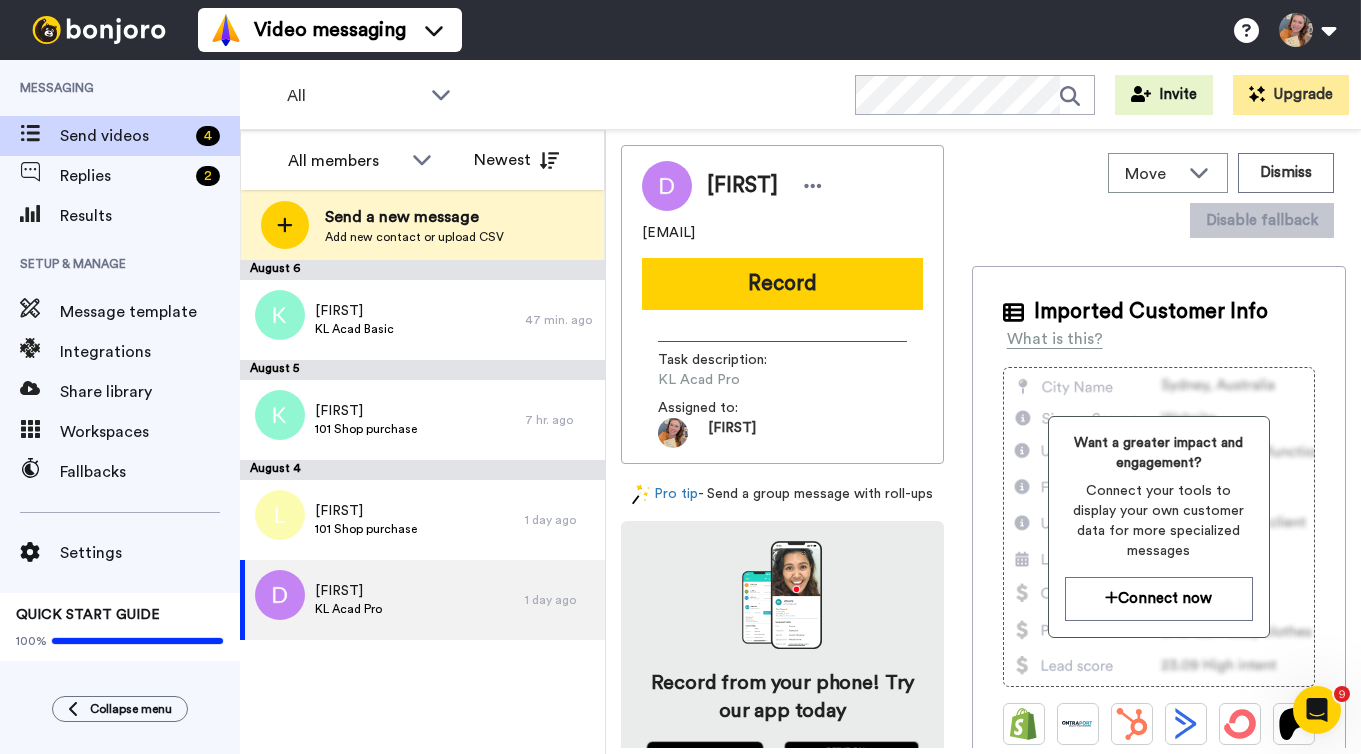 scroll, scrollTop: 0, scrollLeft: 0, axis: both 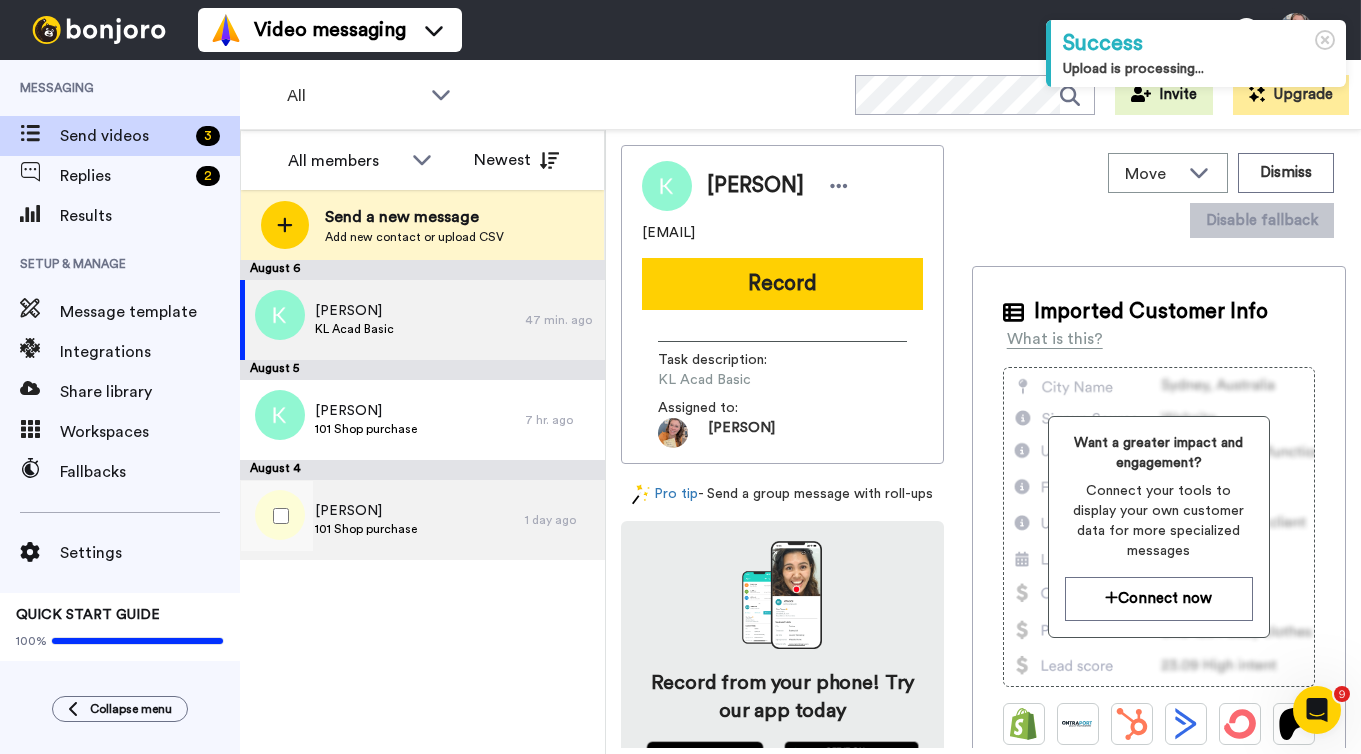 click on "Laurel 101 Shop purchase" at bounding box center [382, 520] 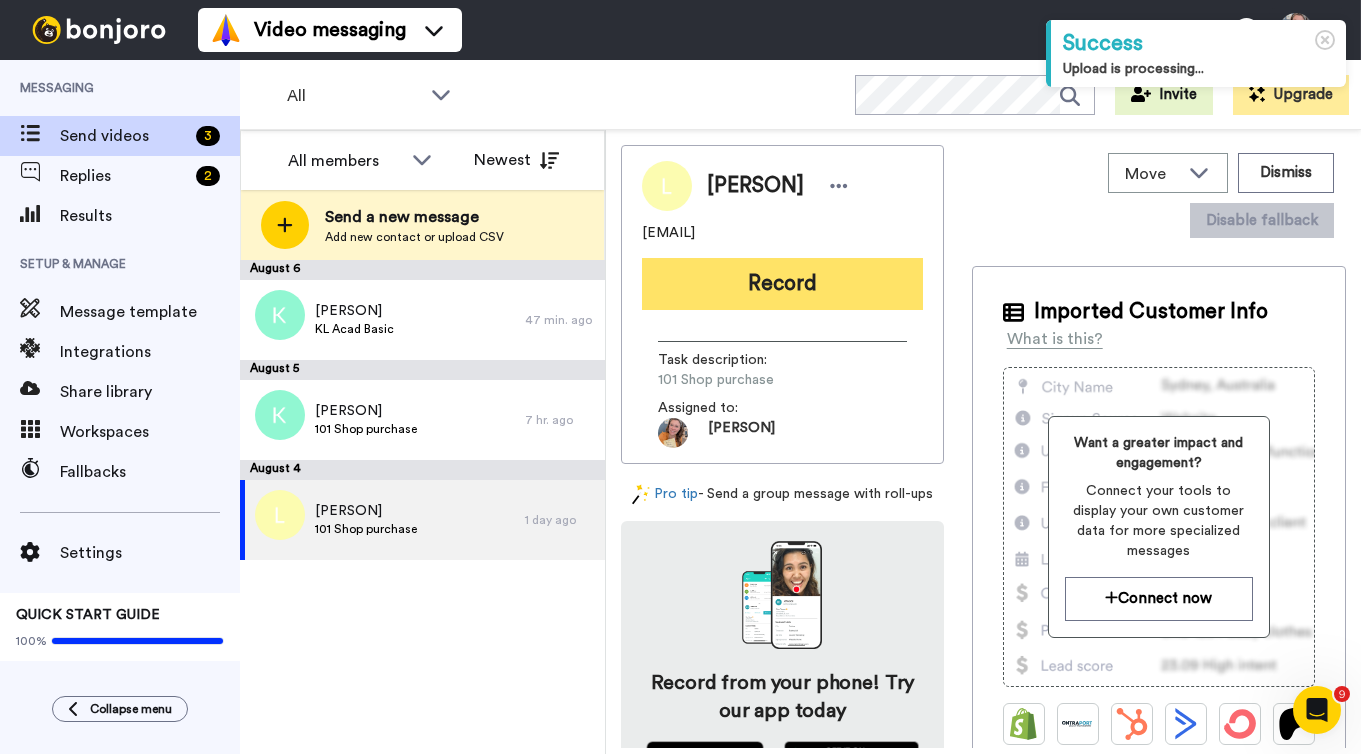click on "Record" at bounding box center (782, 284) 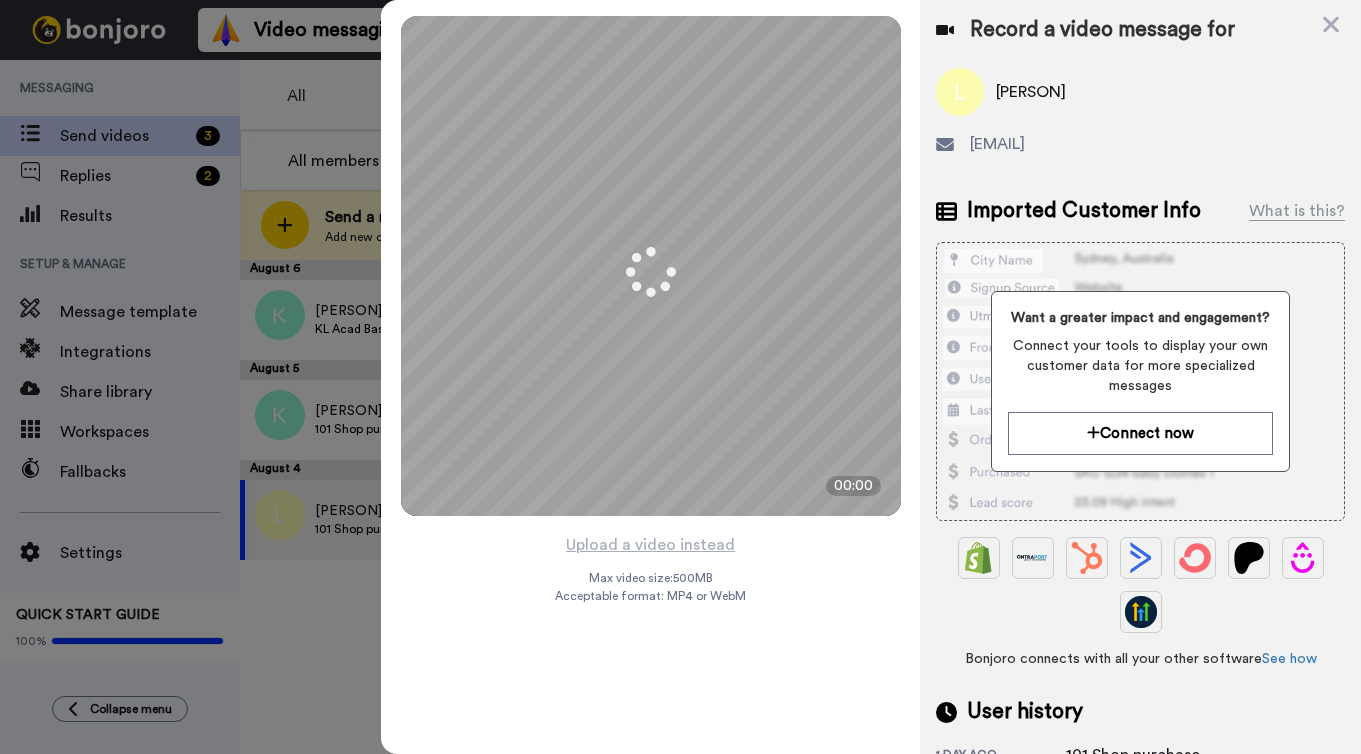 scroll, scrollTop: 146, scrollLeft: 0, axis: vertical 